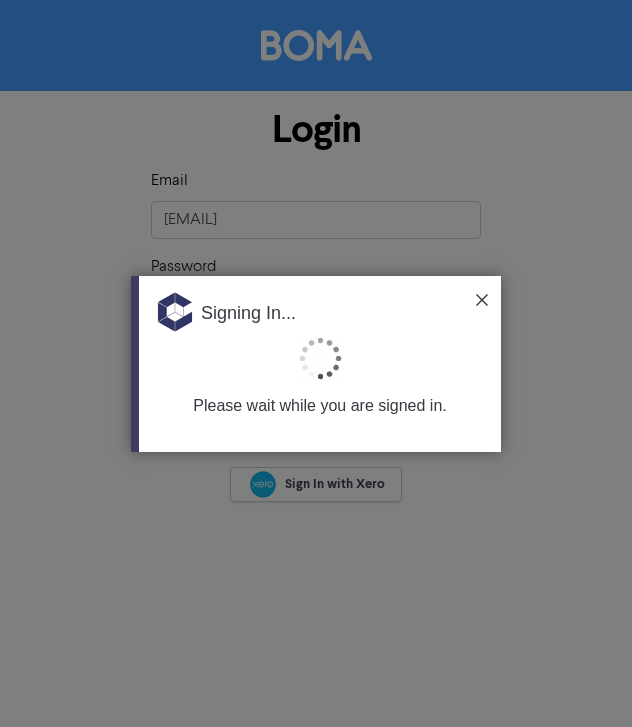 scroll, scrollTop: 0, scrollLeft: 0, axis: both 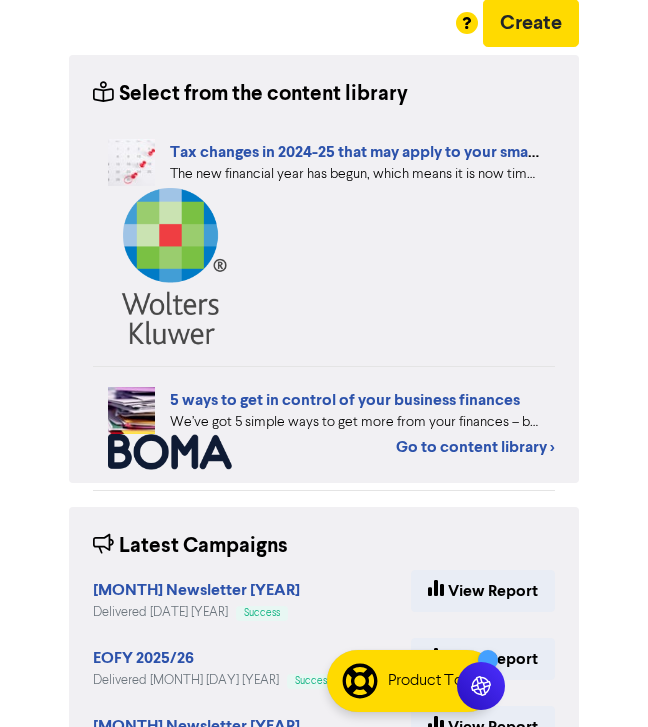 click on "5 ways to get in control of your business finances  We’ve got 5 simple ways to get more from your finances – by embracing the latest in digital accounting and finance apps.
#finance #business" at bounding box center [324, 428] 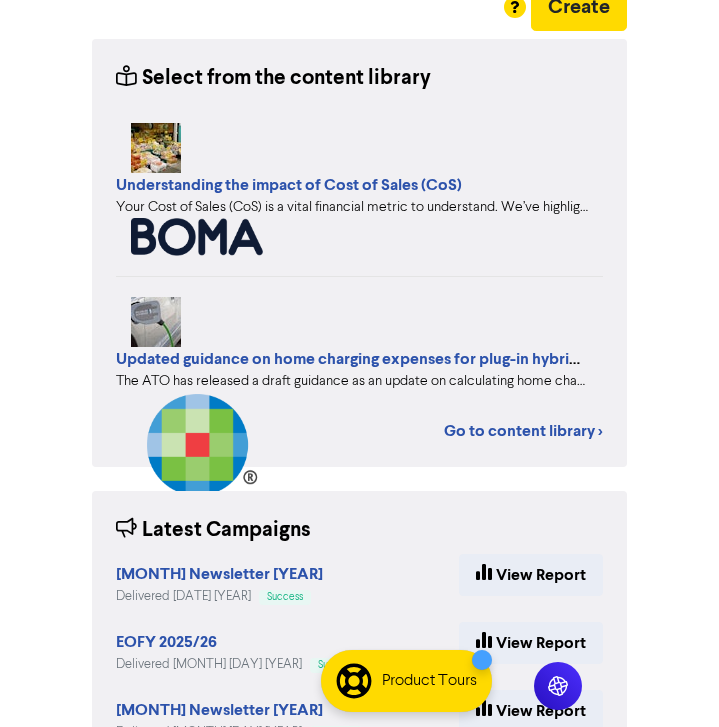scroll, scrollTop: 264, scrollLeft: 0, axis: vertical 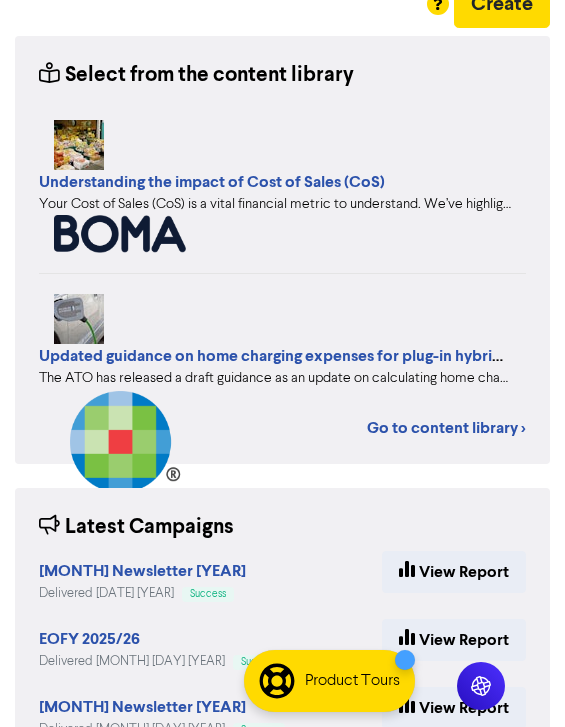 click on "Updated guidance on home charging expenses for plug-in hybrid vehicles The ATO has released a draft guidance as an update on calculating home charging expenses to include plug-in hybrid vehicles (PHEV)." at bounding box center [282, 426] 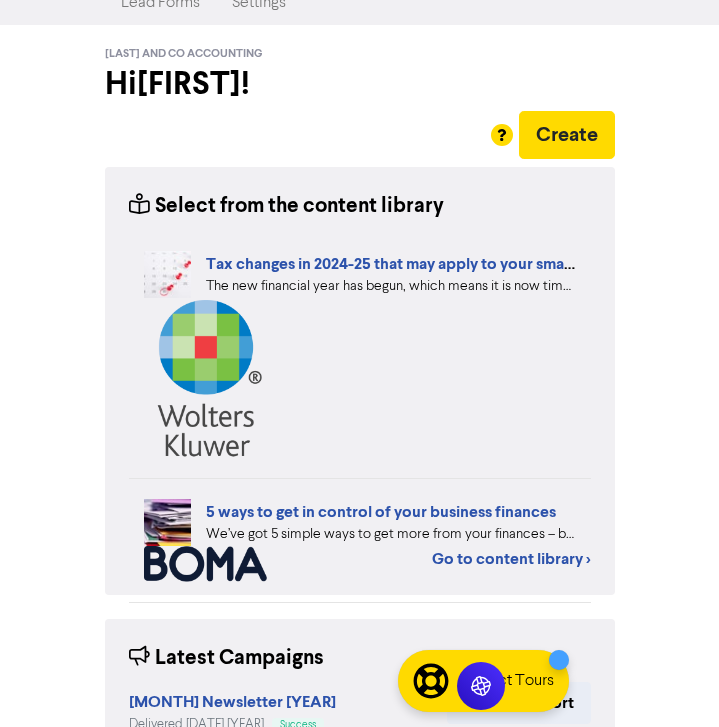 scroll, scrollTop: 0, scrollLeft: 0, axis: both 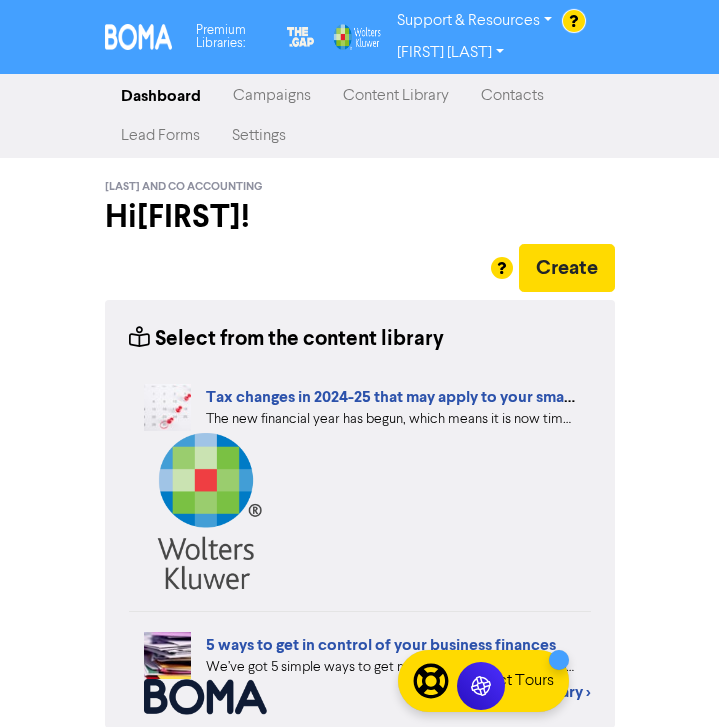 click on "Content Library" at bounding box center [396, 96] 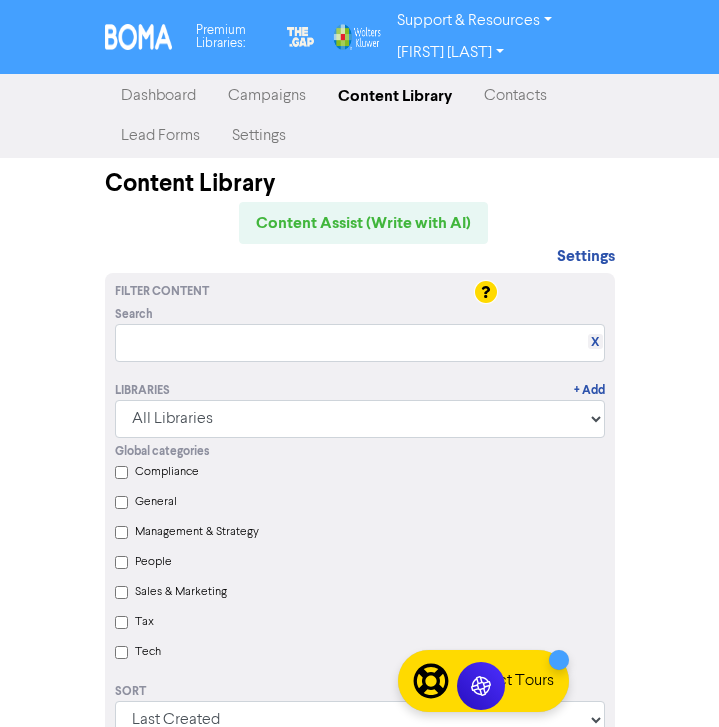 click on "Compliance" at bounding box center [167, 472] 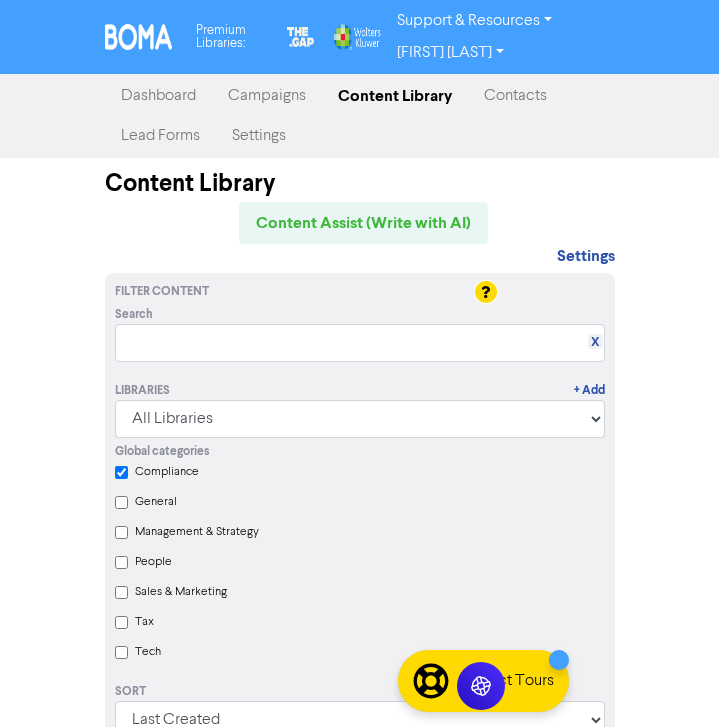 checkbox on "true" 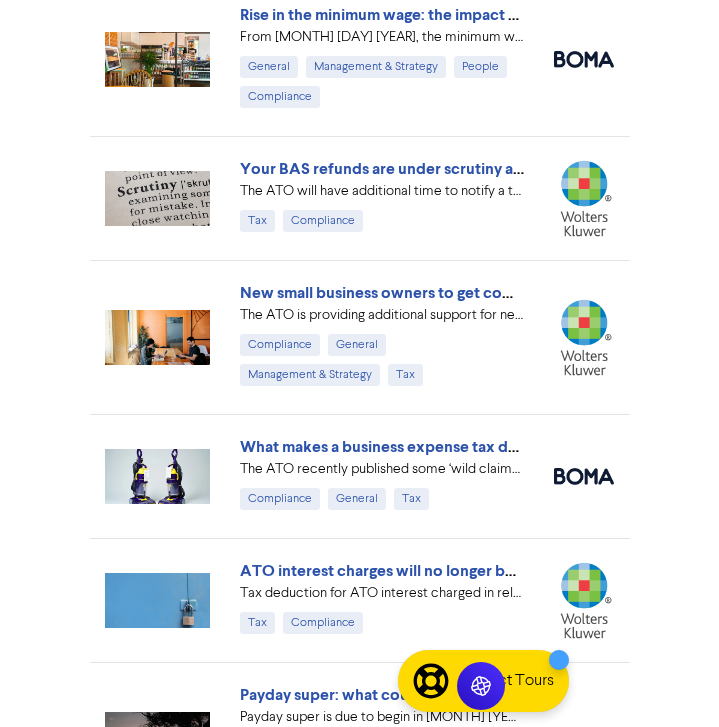 scroll, scrollTop: 1199, scrollLeft: 0, axis: vertical 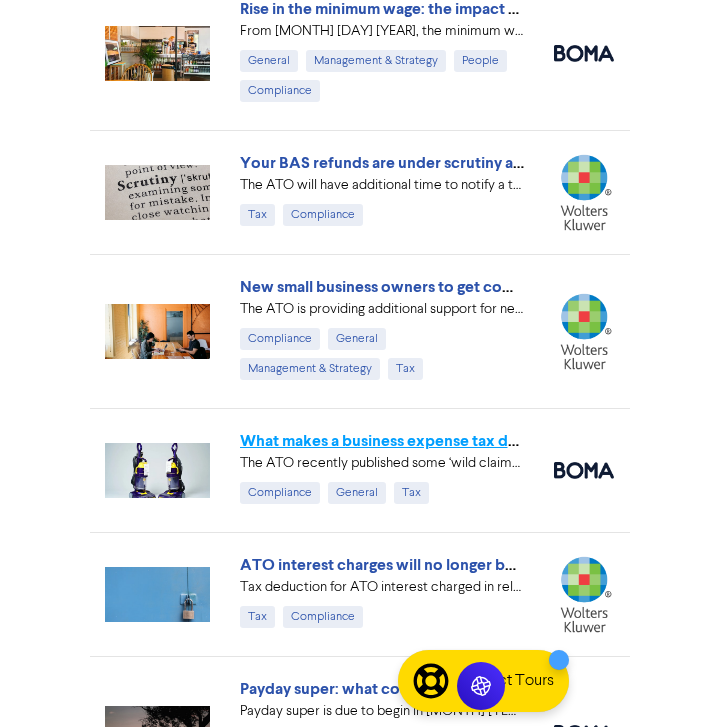 click on "What makes a business expense tax deductible?" at bounding box center [412, 441] 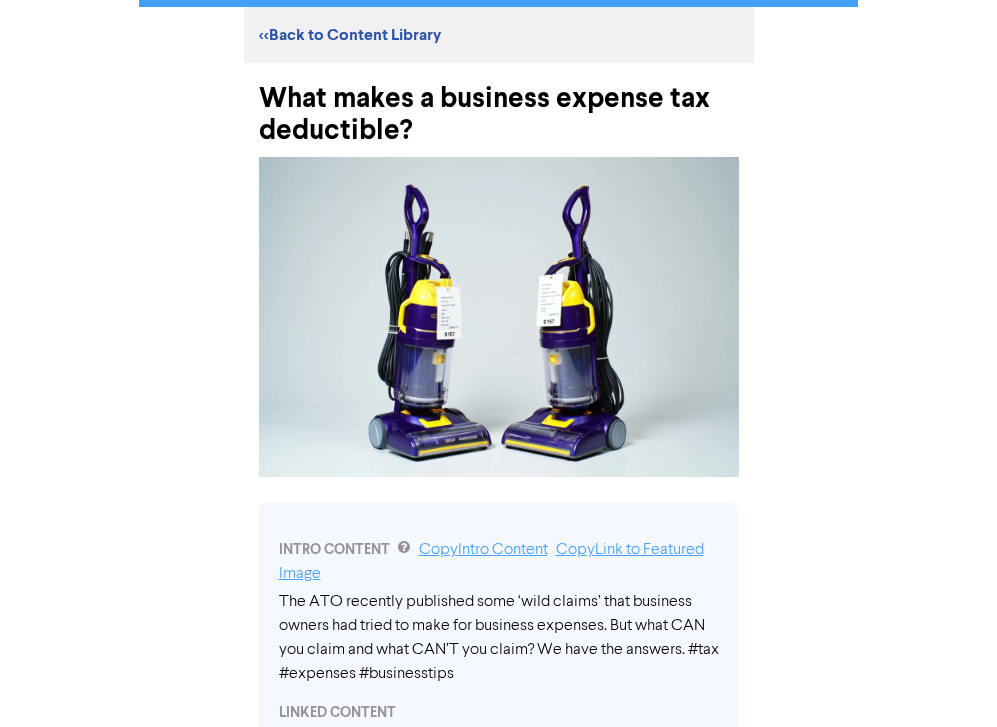 scroll, scrollTop: 0, scrollLeft: 0, axis: both 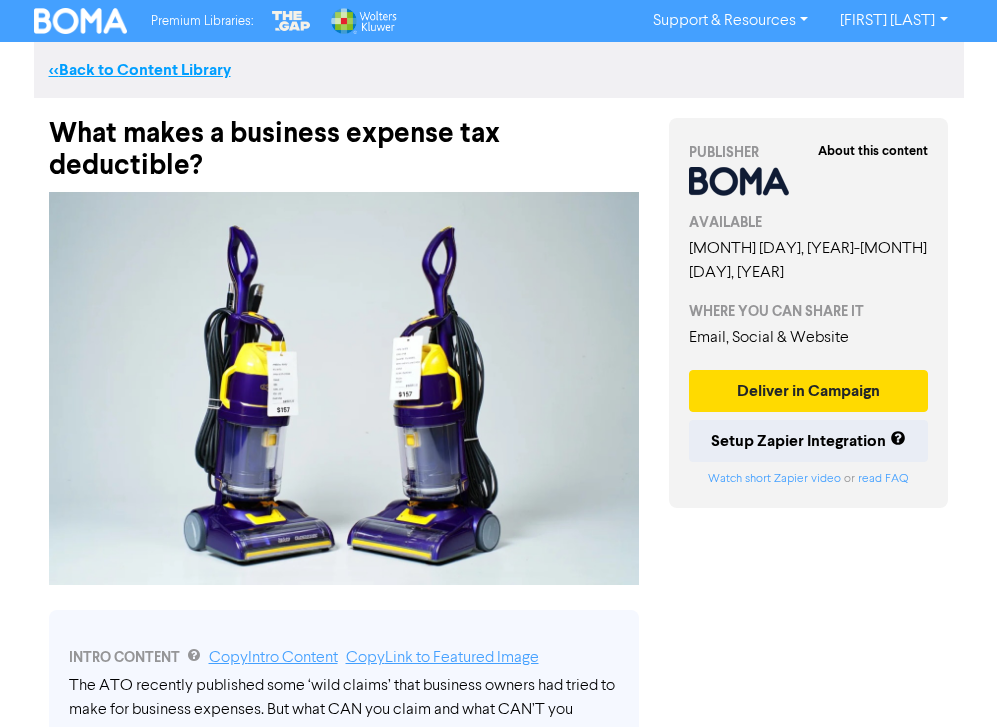click on "<<  Back to Content Library" at bounding box center (140, 70) 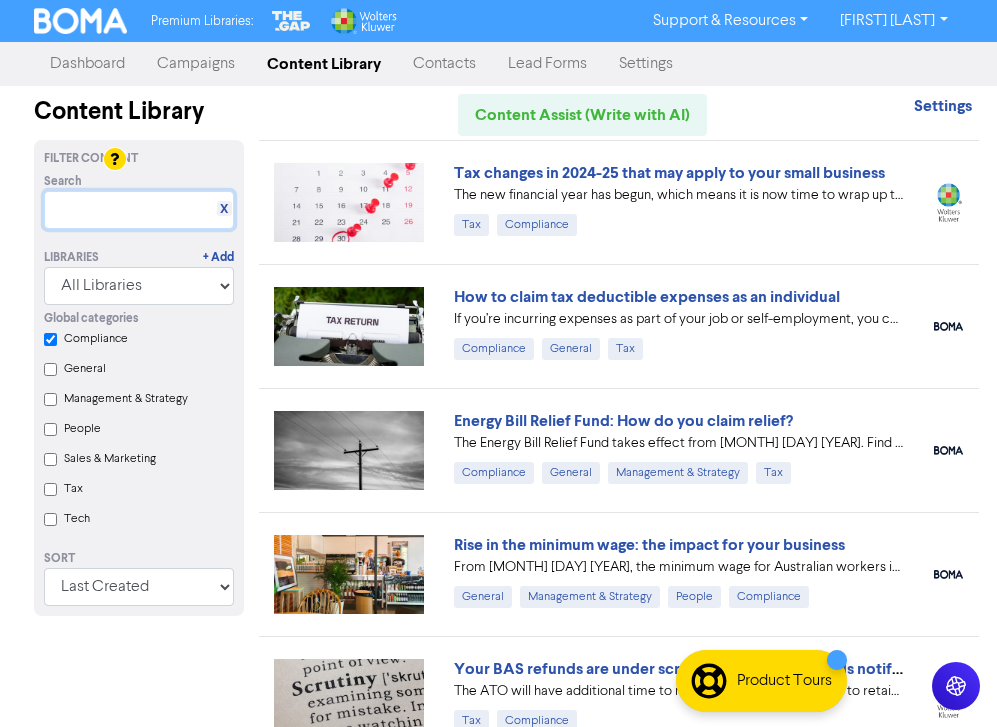 click at bounding box center (139, 210) 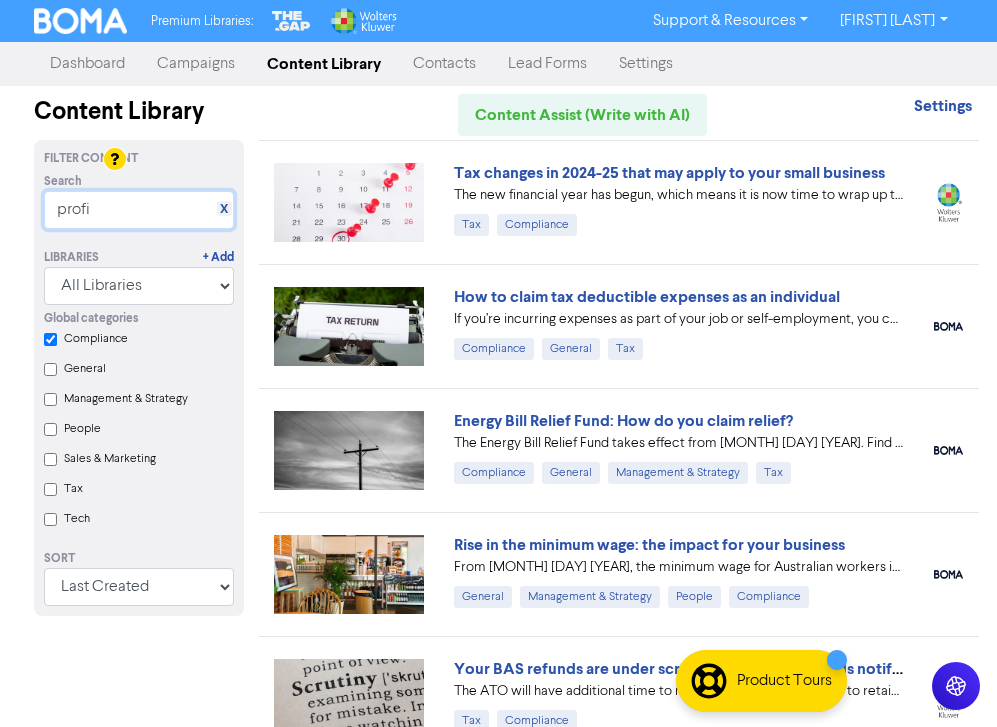 type on "profit" 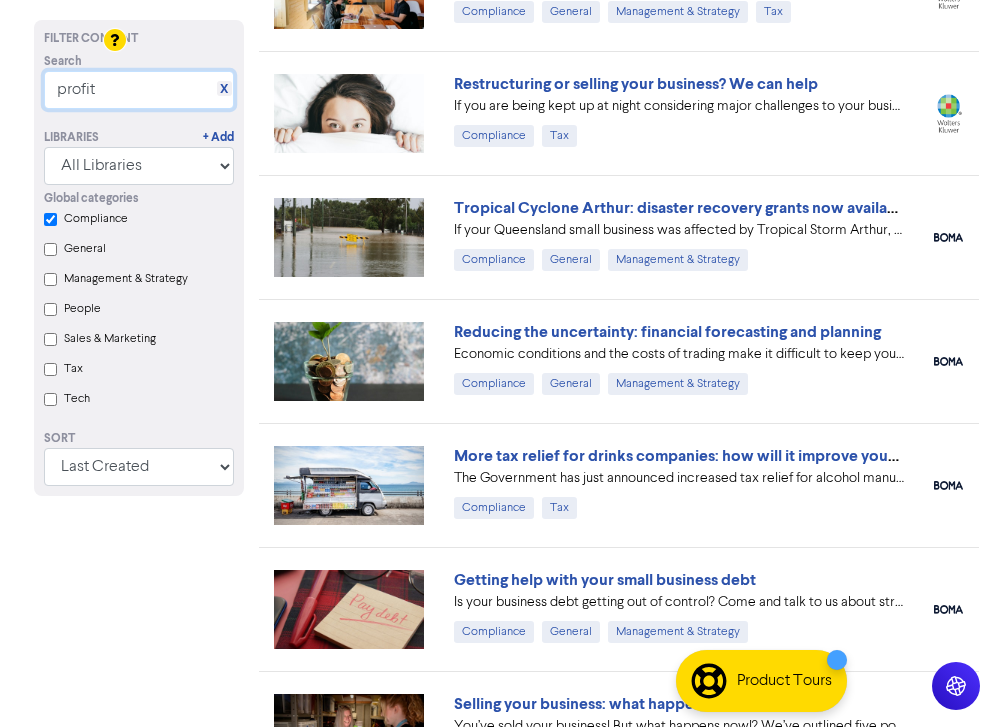 scroll, scrollTop: 214, scrollLeft: 0, axis: vertical 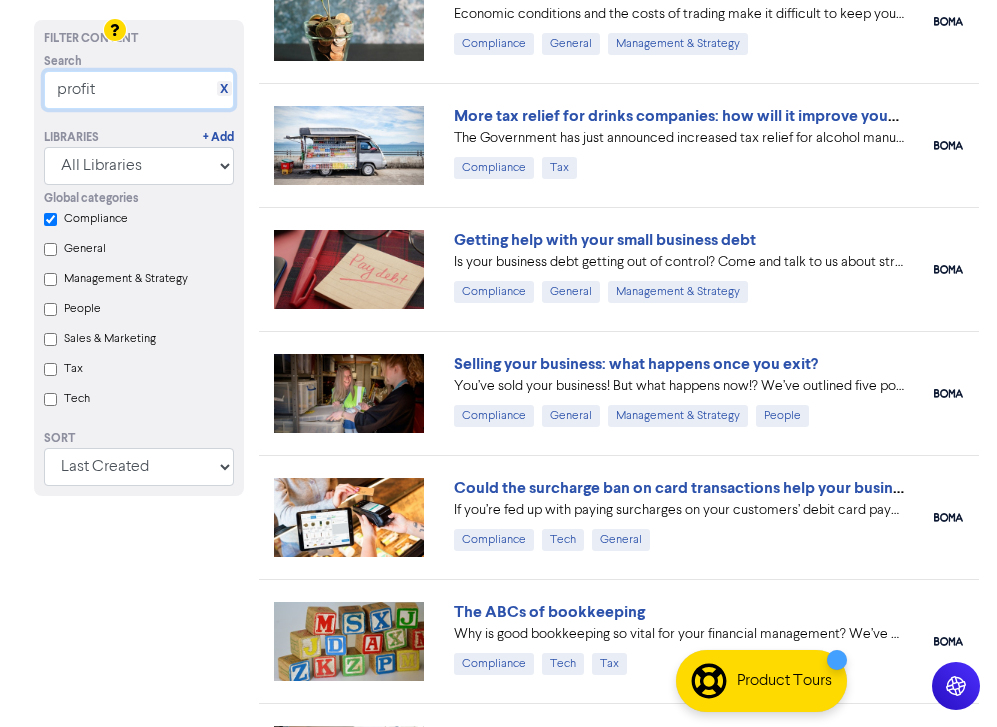 checkbox on "true" 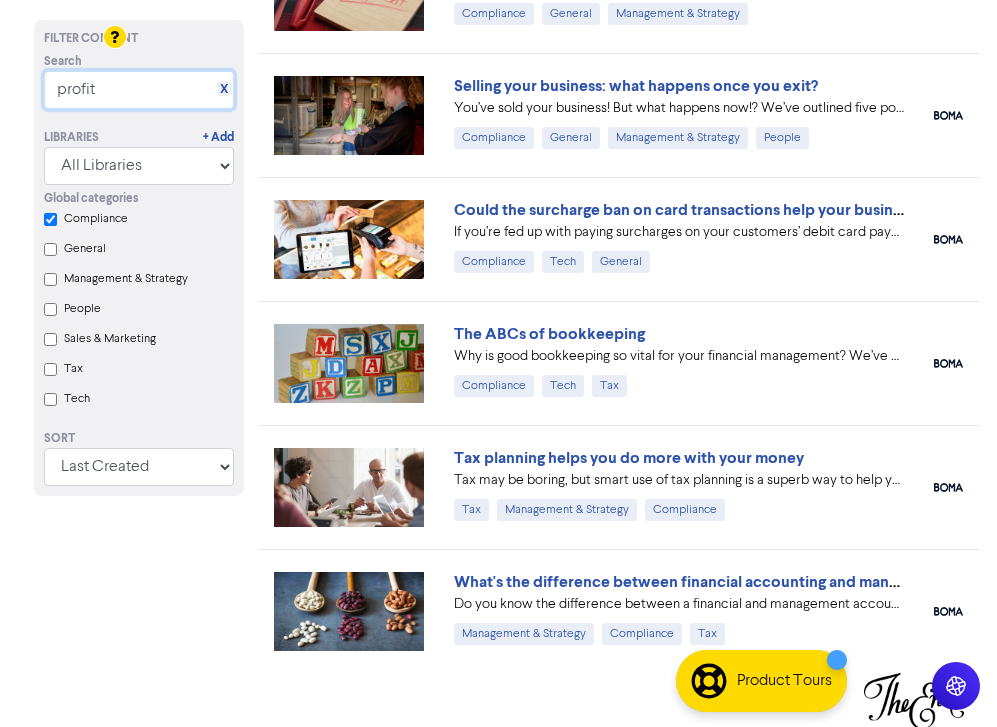 scroll, scrollTop: 829, scrollLeft: 0, axis: vertical 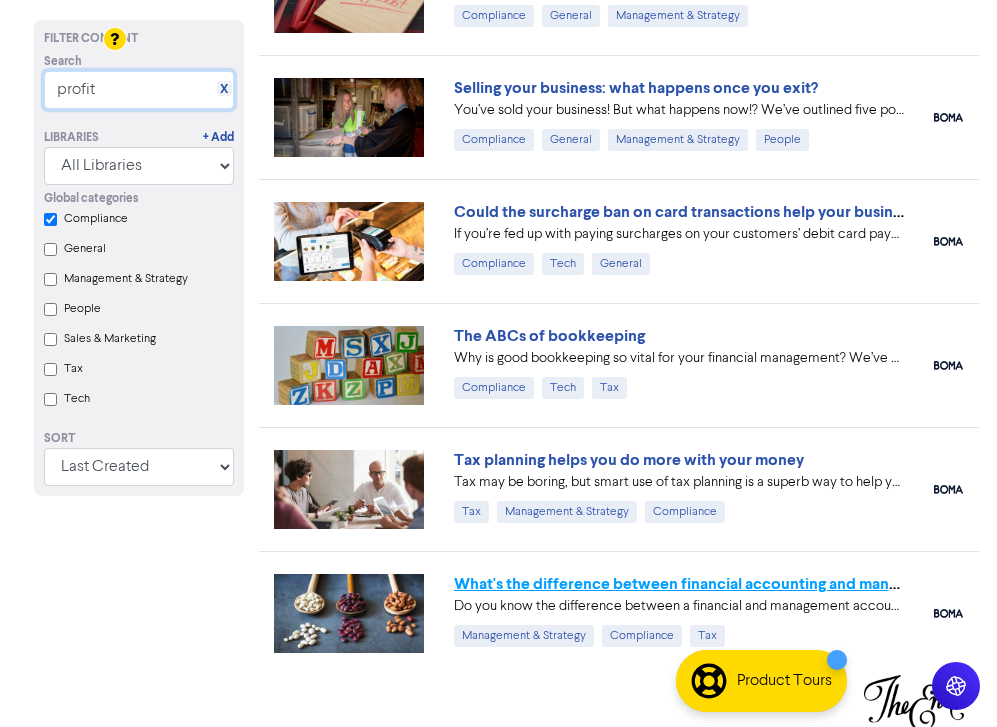 type on "profit" 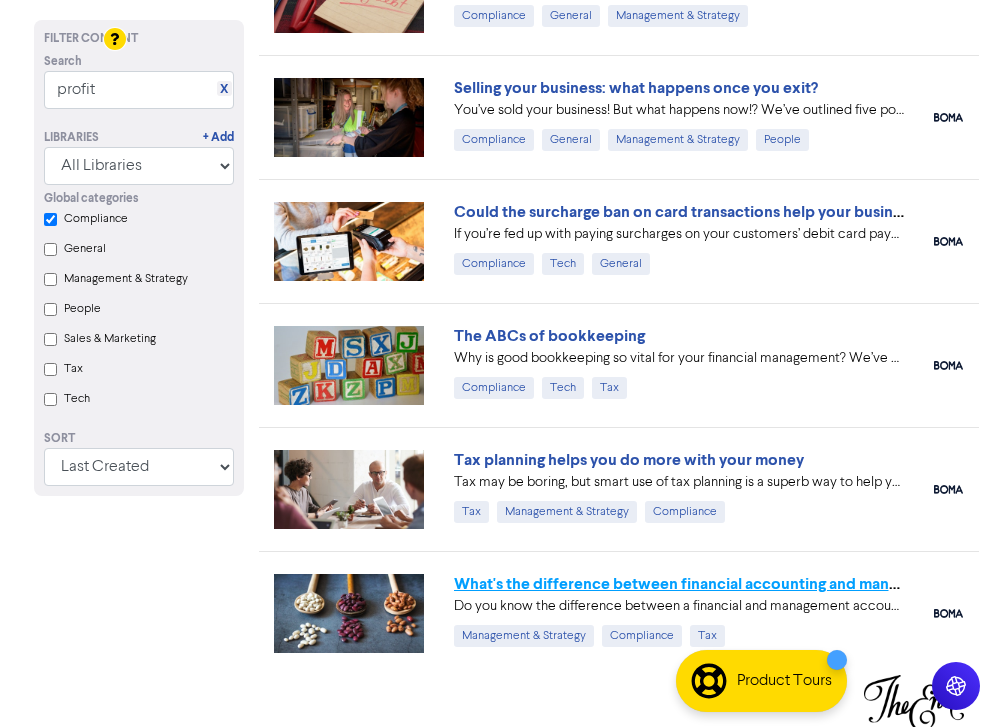 click on "What's the difference between financial accounting and management accounting?" at bounding box center [748, 584] 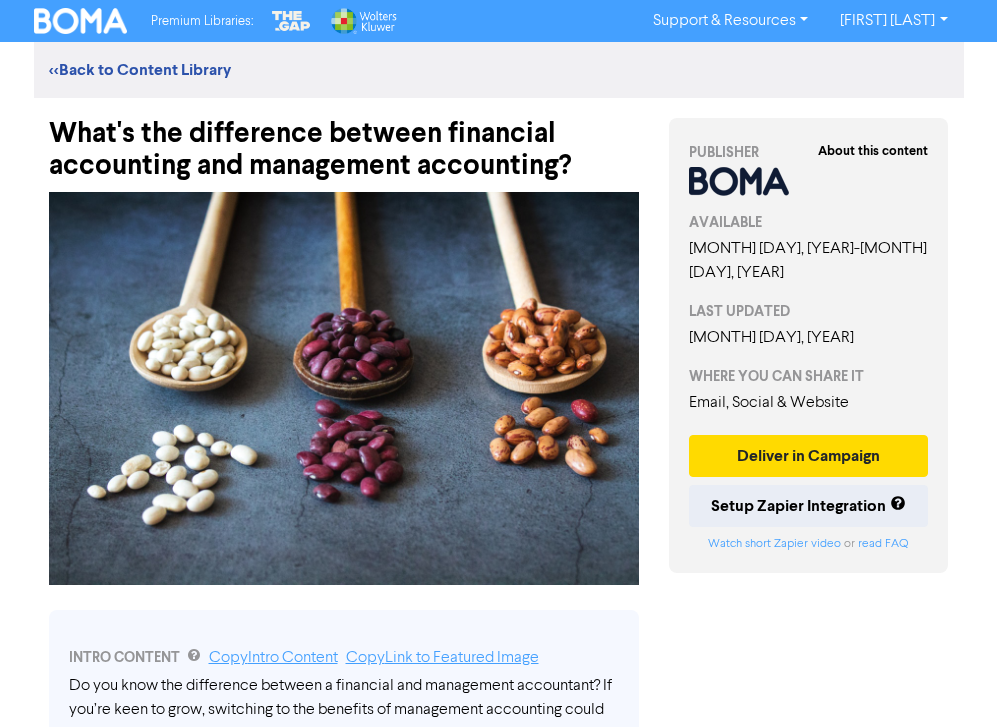click on "<<  Back to Content Library" at bounding box center (499, 70) 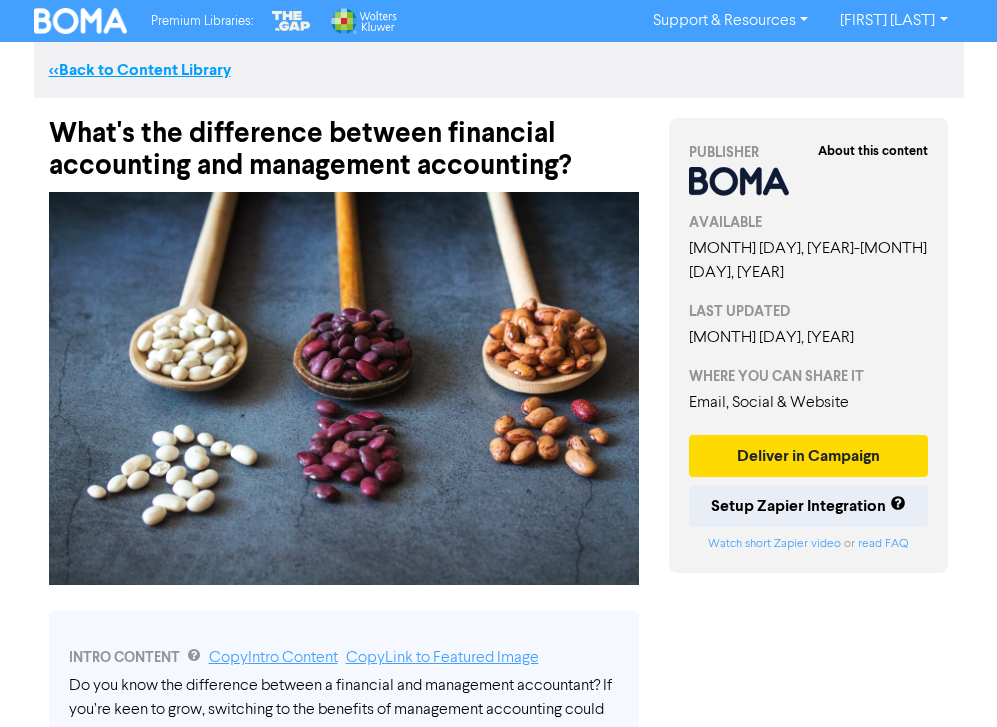 click on "<<  Back to Content Library" at bounding box center [140, 70] 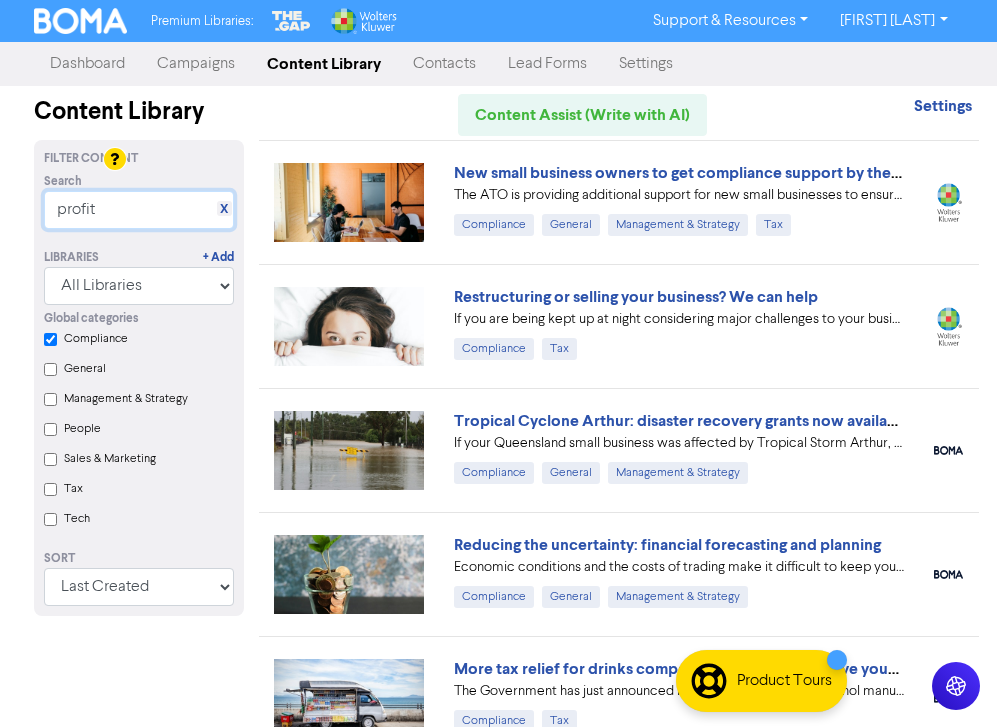 drag, startPoint x: 114, startPoint y: 208, endPoint x: 33, endPoint y: 208, distance: 81 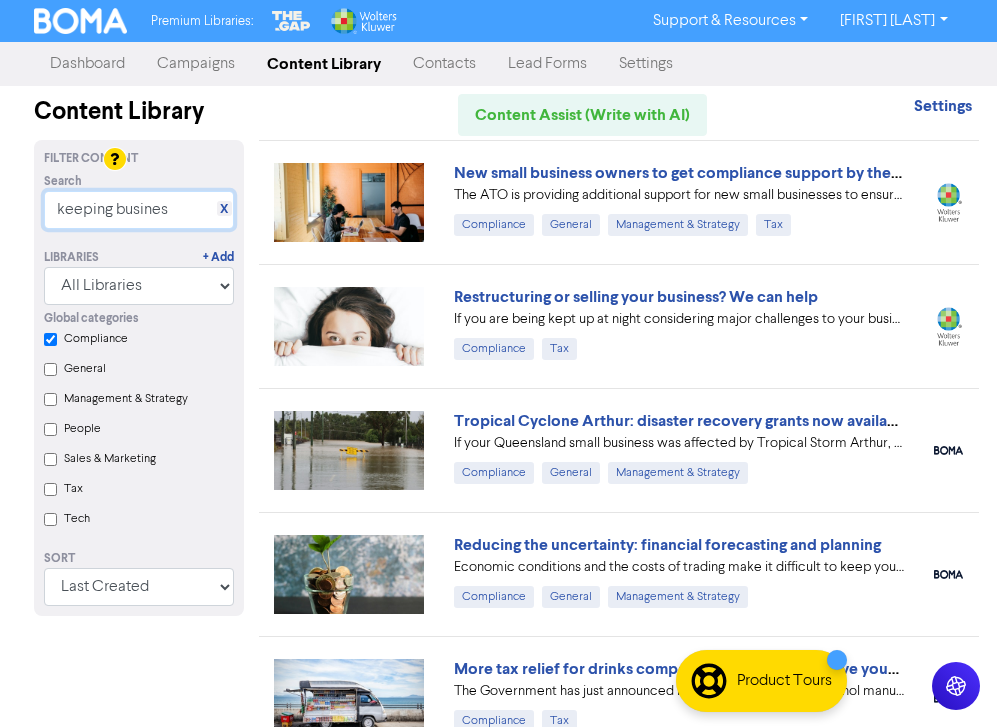 type on "keeping business" 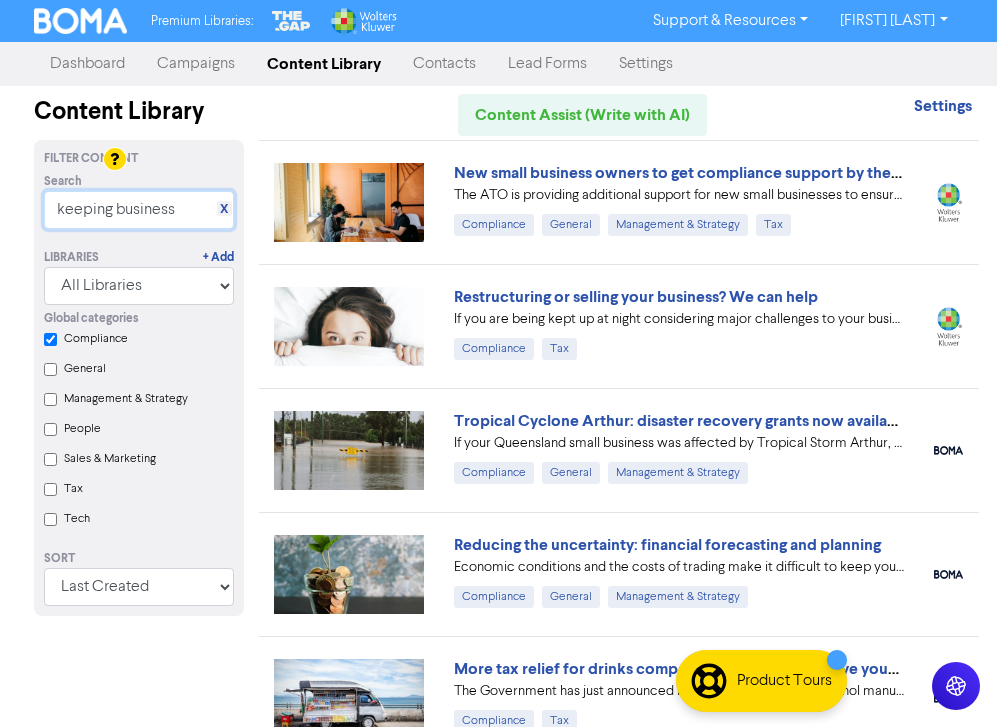 checkbox on "true" 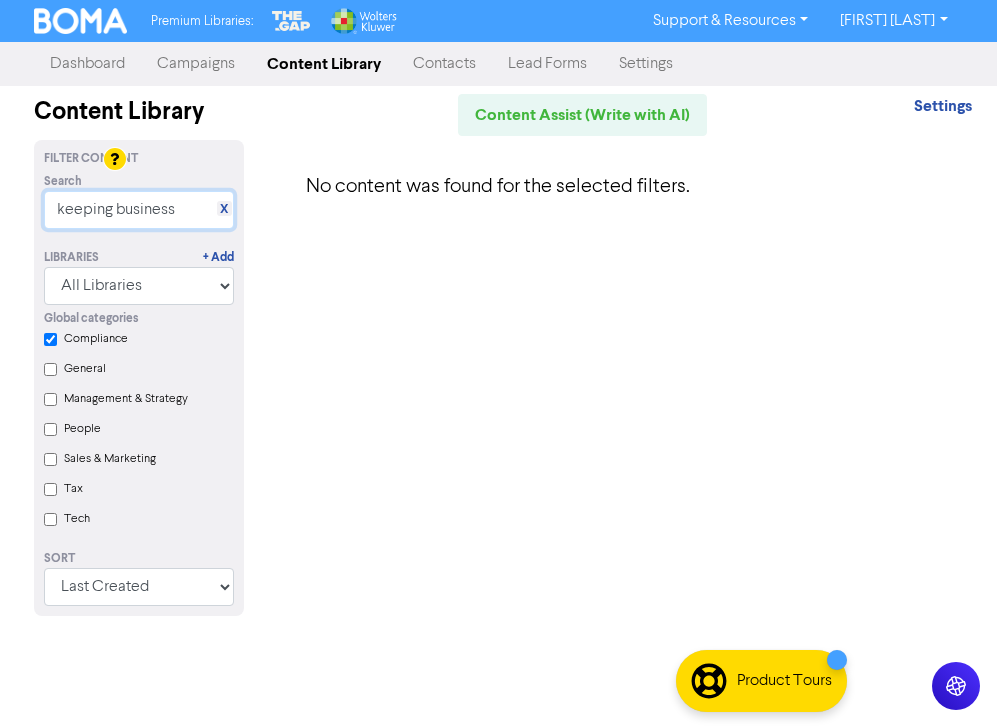 type on "keeping business" 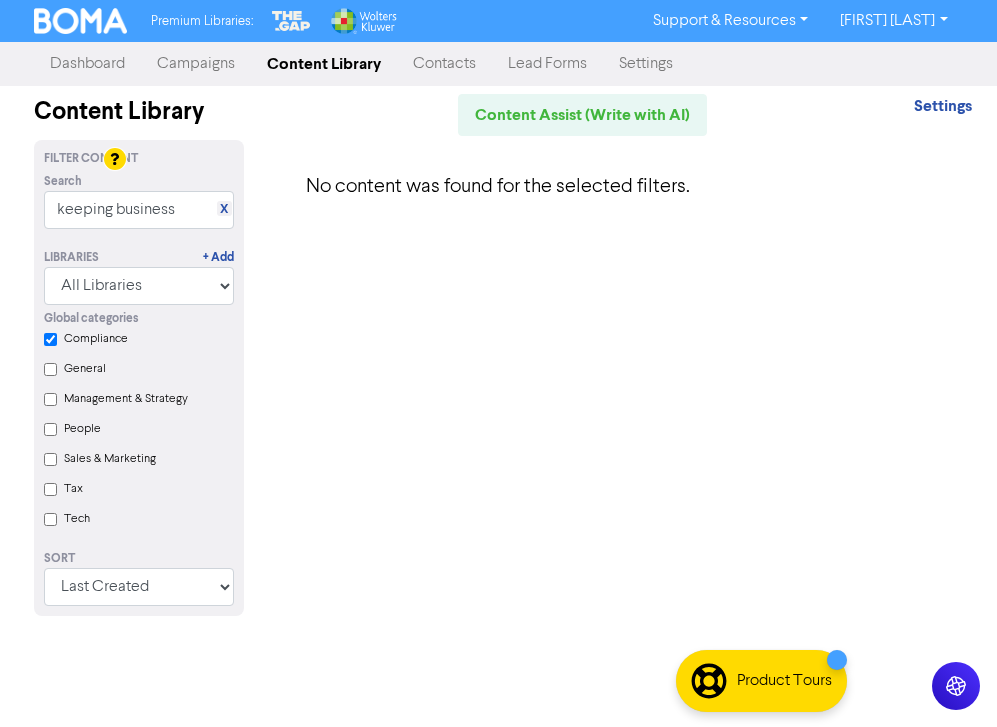 click on "Compliance" at bounding box center (50, 339) 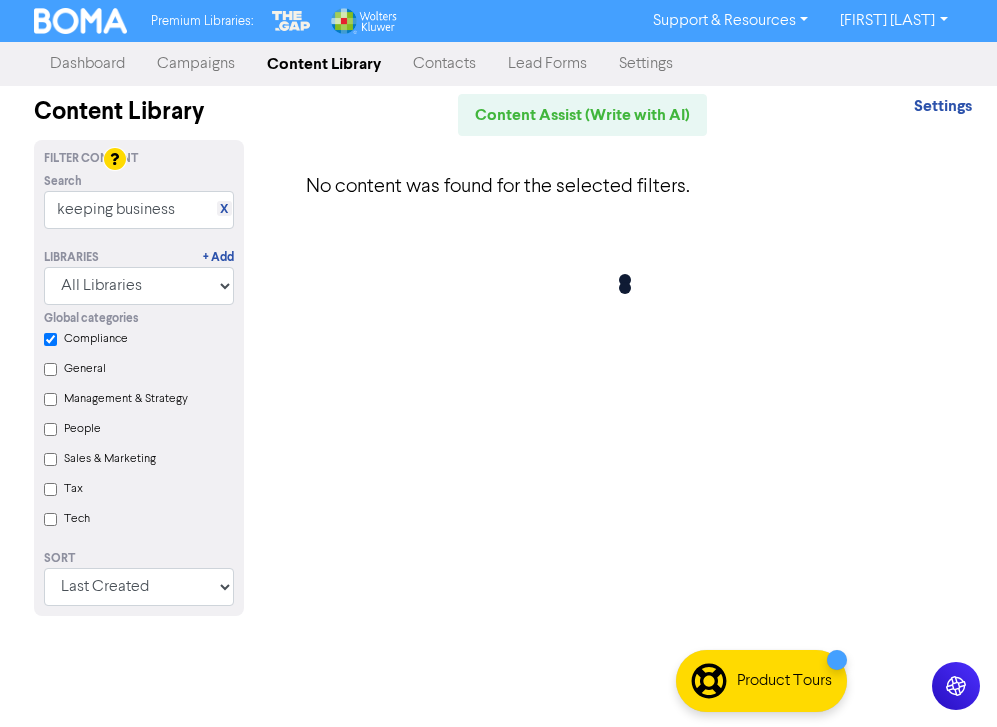 checkbox on "false" 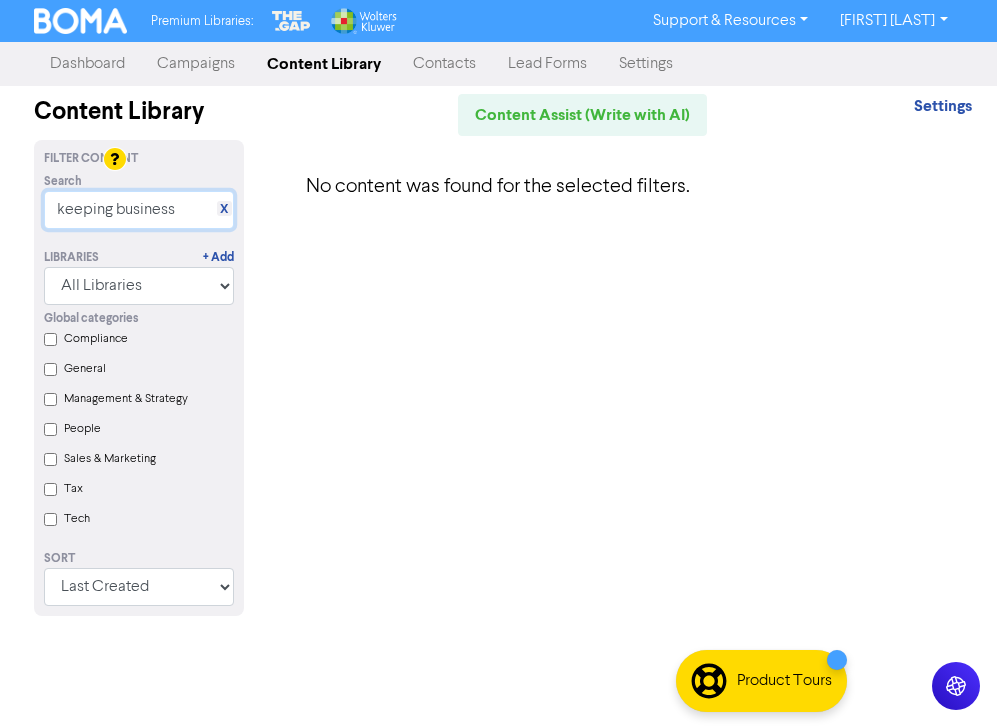click on "keeping business" at bounding box center (139, 210) 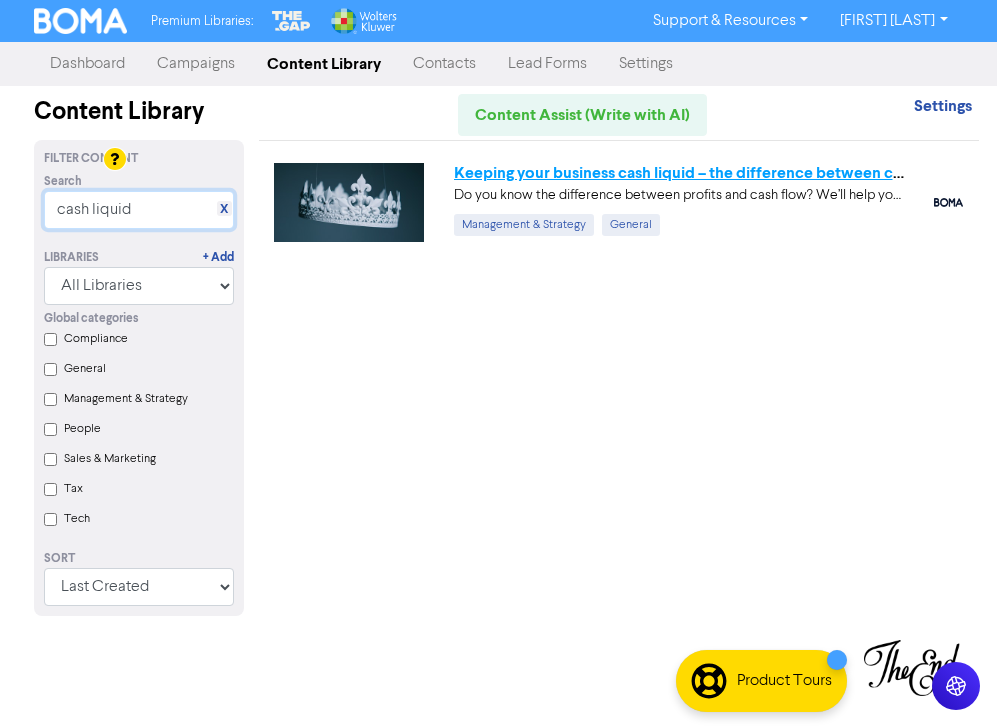 type on "cash liquid" 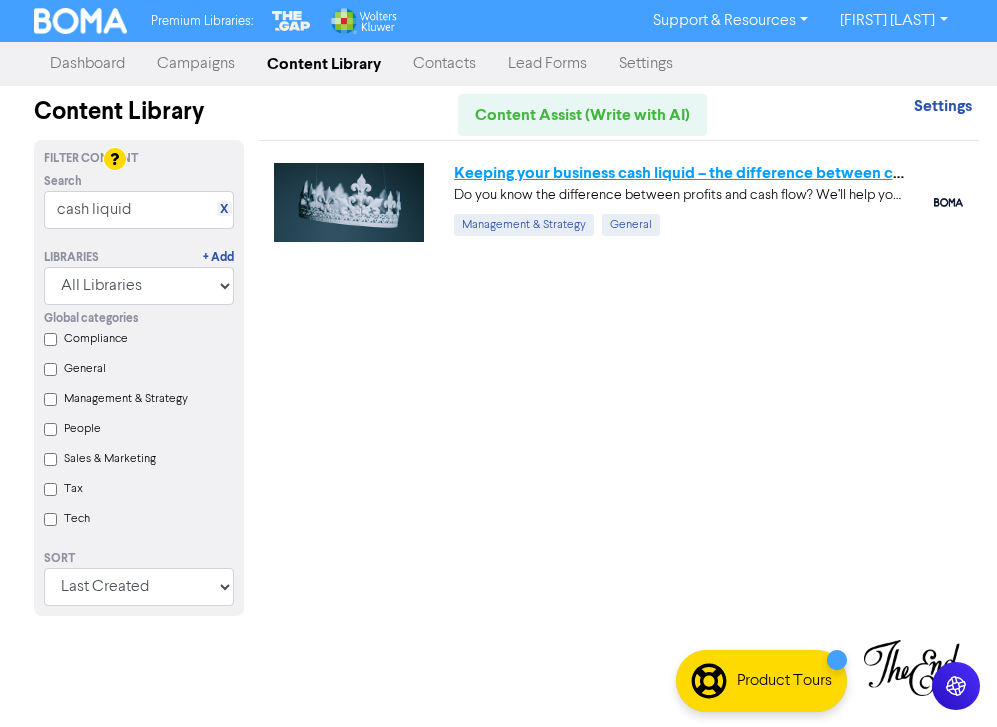 click on "Keeping your business cash liquid – the difference between cashflow and profit" at bounding box center [739, 173] 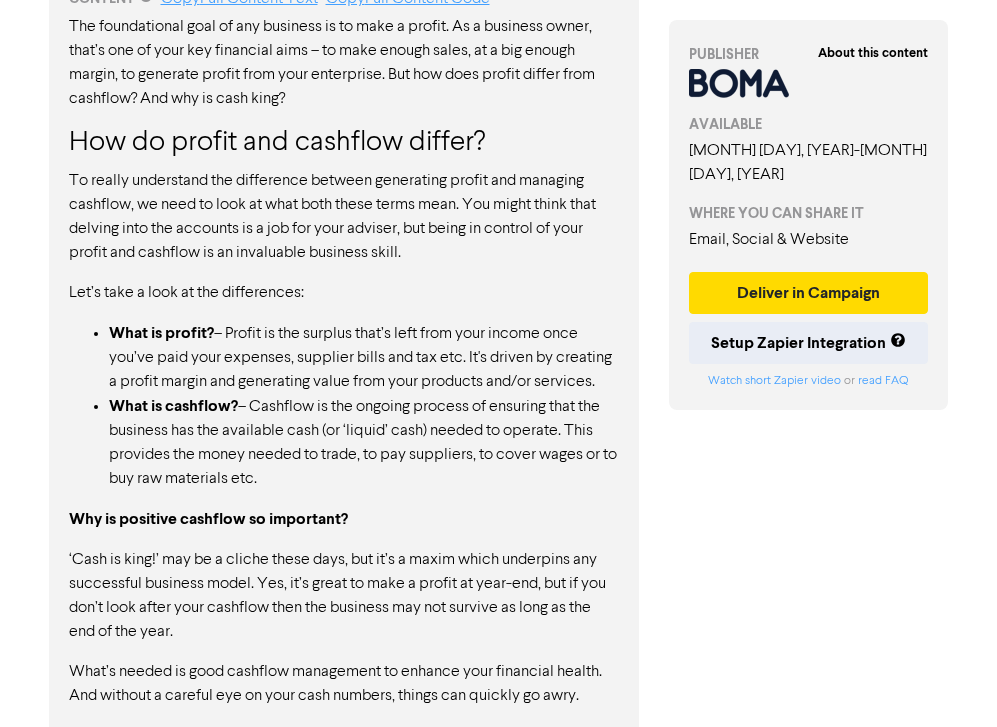 scroll, scrollTop: 1038, scrollLeft: 0, axis: vertical 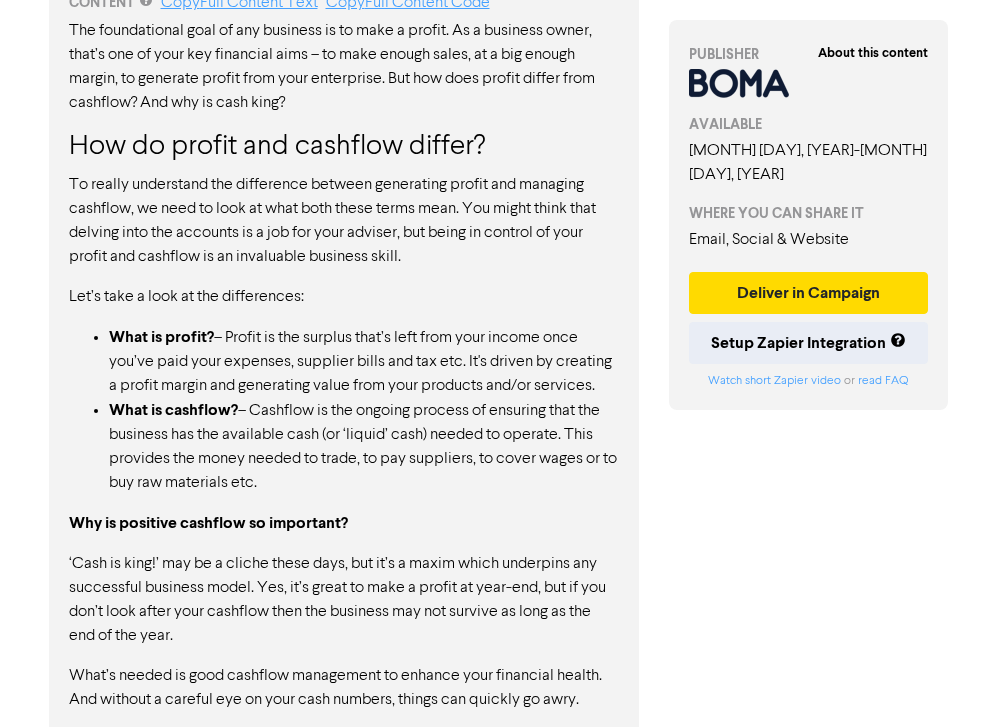 drag, startPoint x: 347, startPoint y: 417, endPoint x: 386, endPoint y: 420, distance: 39.115215 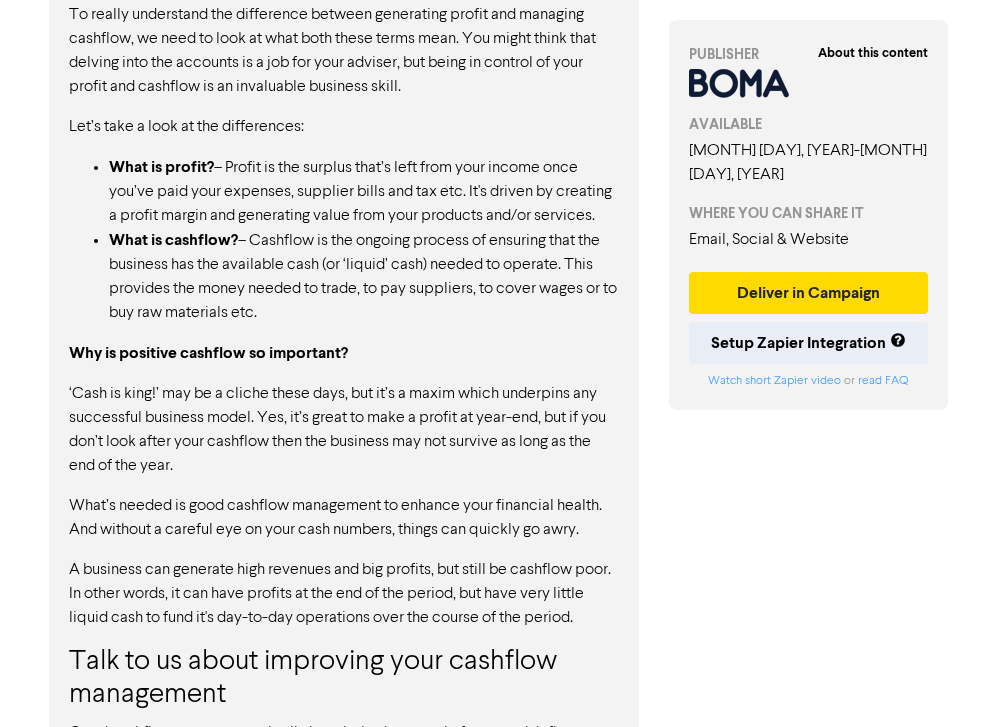 scroll, scrollTop: 1219, scrollLeft: 0, axis: vertical 